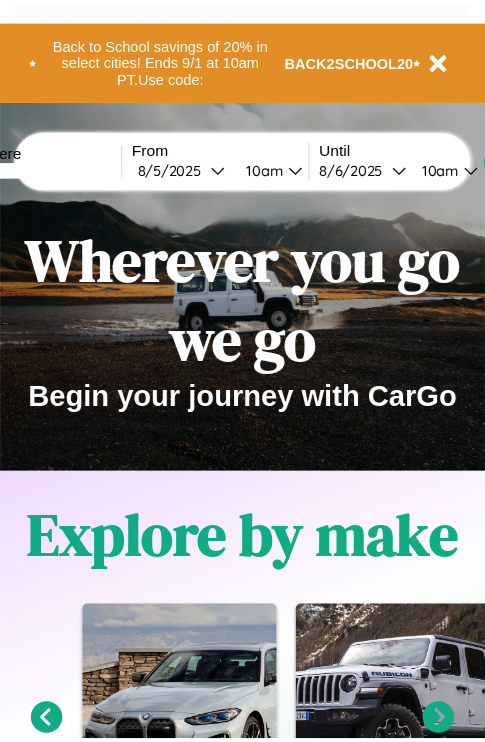 scroll, scrollTop: 0, scrollLeft: 0, axis: both 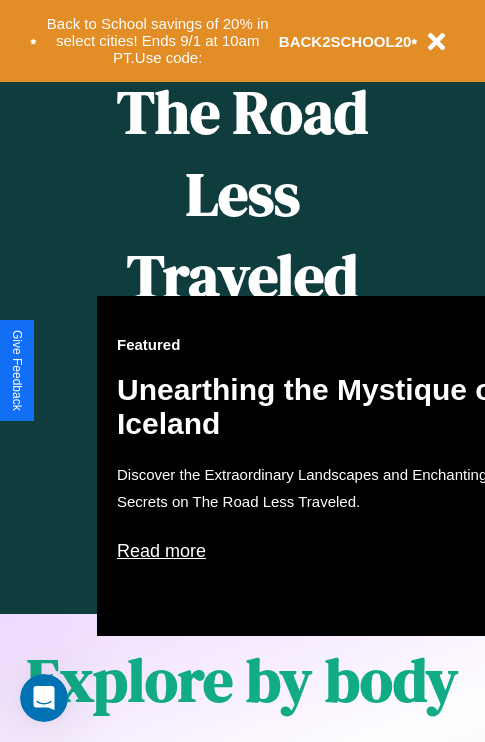 click on "Featured Unearthing the Mystique of Iceland Discover the Extraordinary Landscapes and Enchanting Secrets on The Road Less Traveled. Read more" at bounding box center (317, 466) 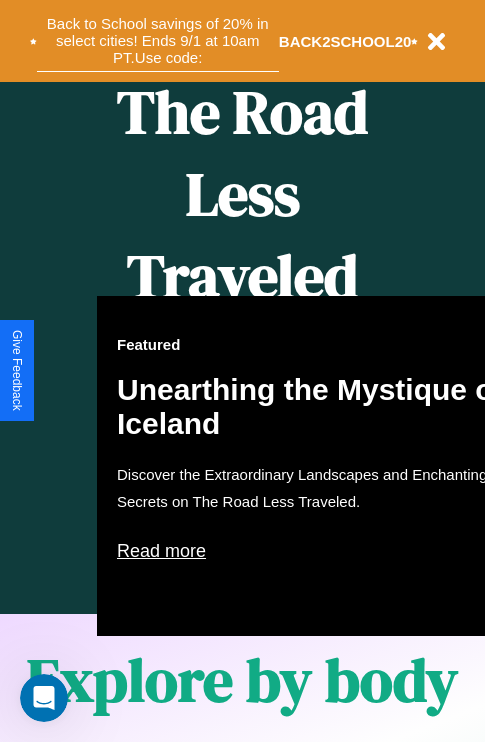 click on "Back to School savings of 20% in select cities! Ends 9/1 at 10am PT.  Use code:" at bounding box center (158, 41) 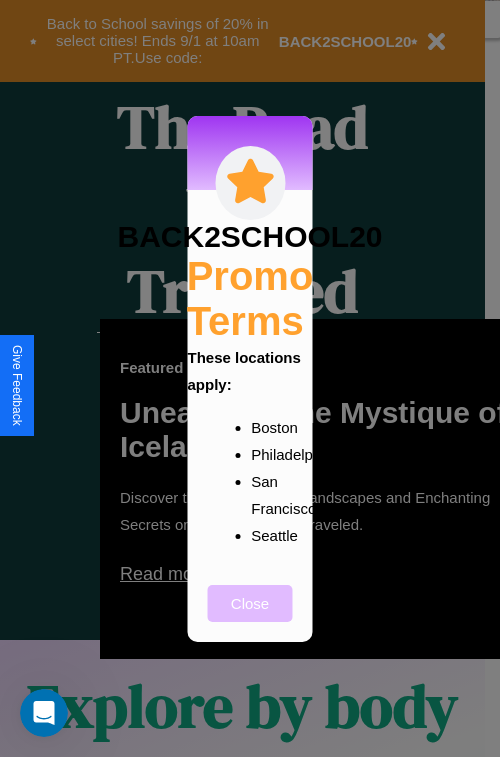 click on "Close" at bounding box center (250, 603) 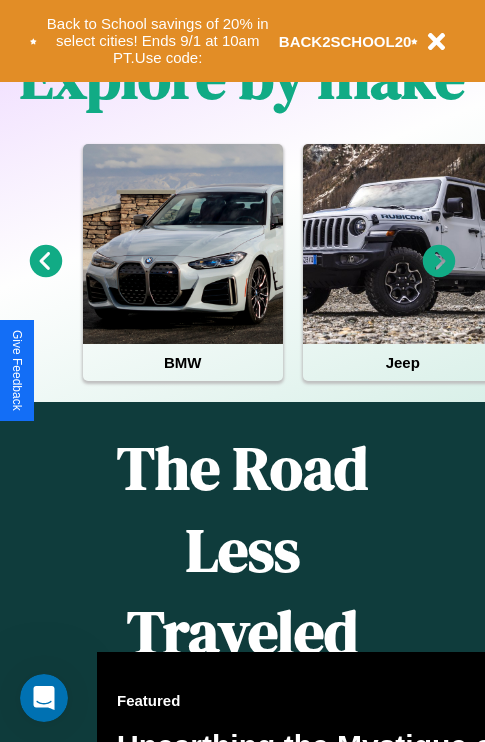 scroll, scrollTop: 308, scrollLeft: 0, axis: vertical 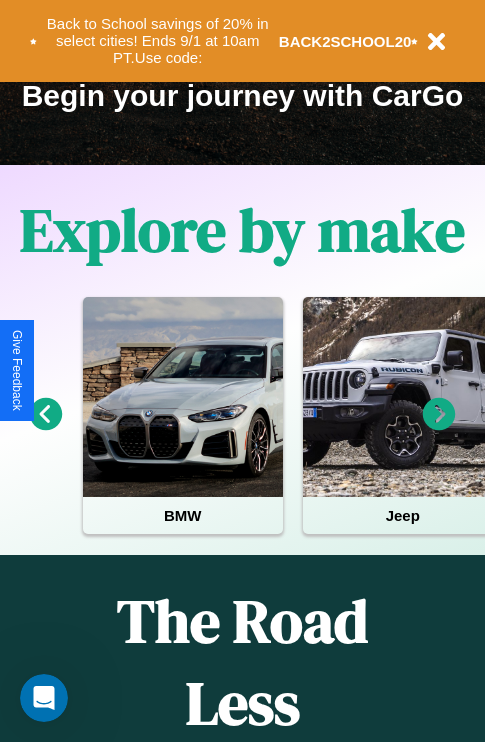 click 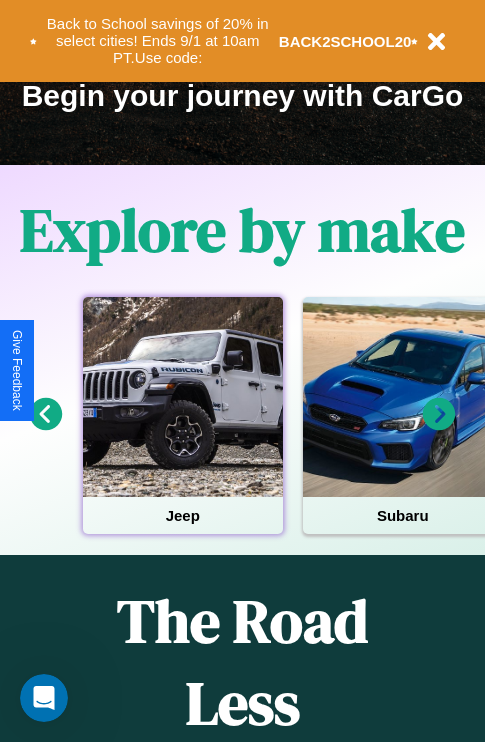 click at bounding box center [183, 397] 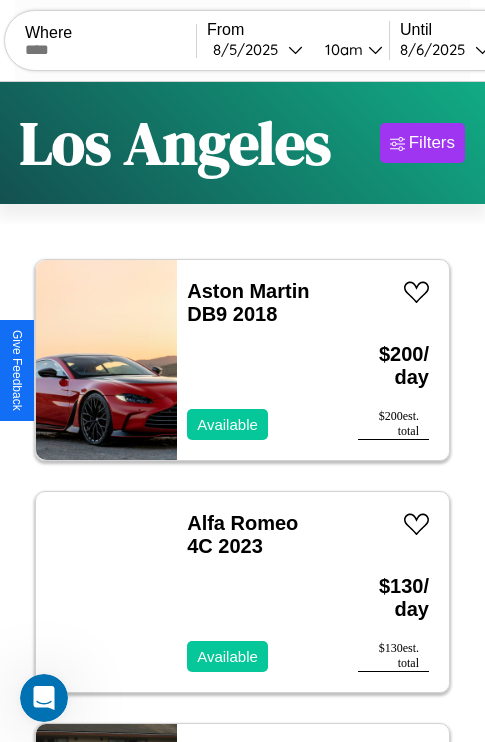 scroll, scrollTop: 66, scrollLeft: 0, axis: vertical 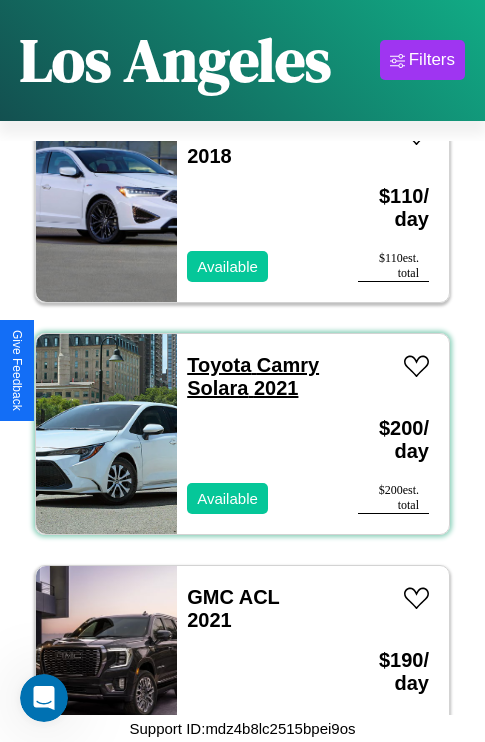 click on "Toyota   Camry Solara   2021" at bounding box center [253, 376] 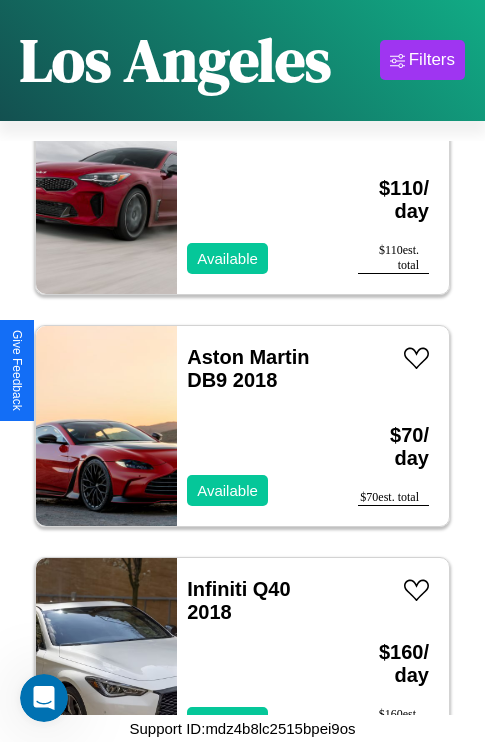 scroll, scrollTop: 4251, scrollLeft: 0, axis: vertical 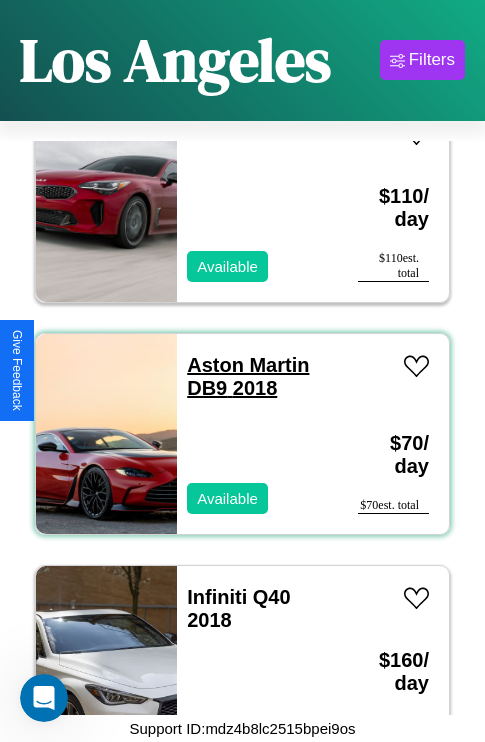 click on "Aston Martin   DB9   2018" at bounding box center [248, 376] 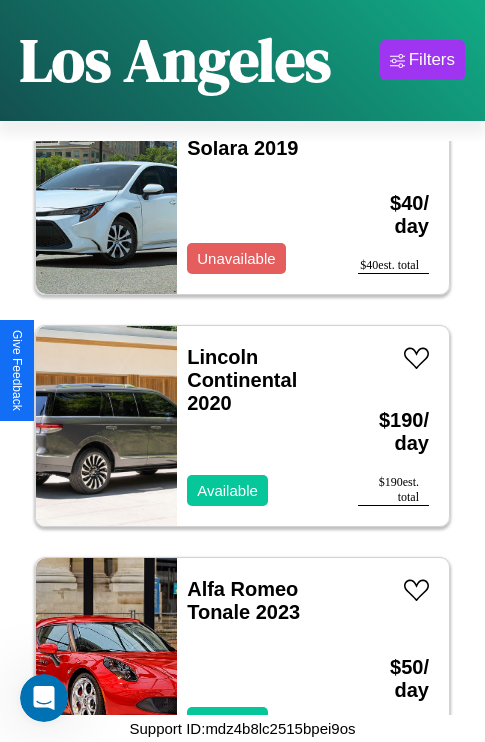 scroll, scrollTop: 2395, scrollLeft: 0, axis: vertical 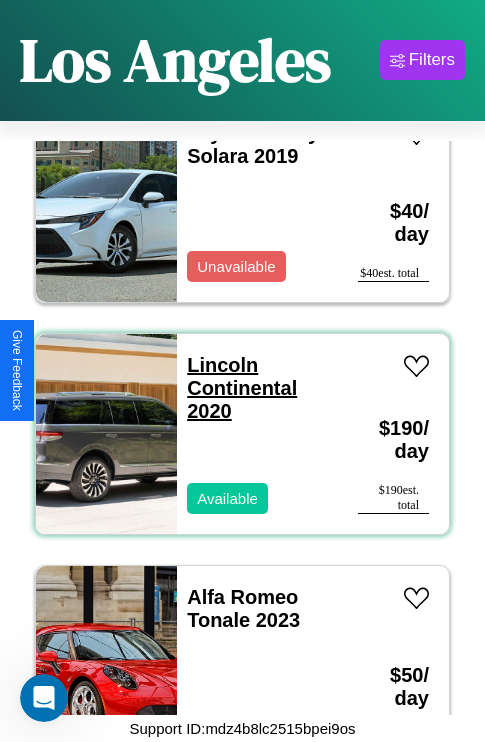 click on "Lincoln   Continental   2020" at bounding box center (242, 388) 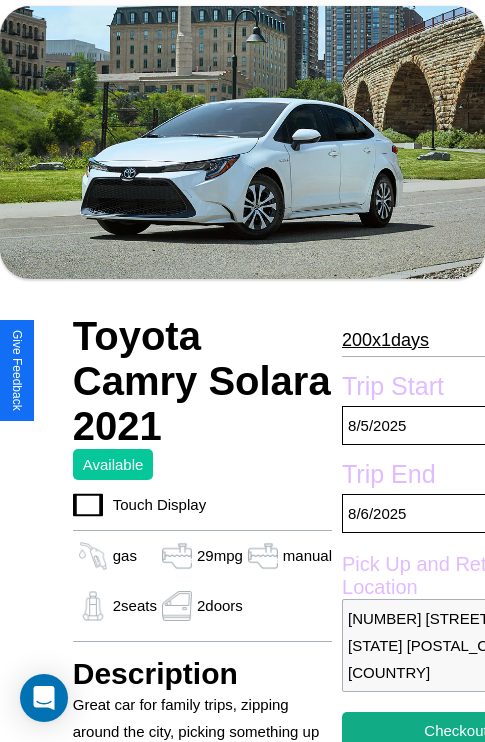 scroll, scrollTop: 85, scrollLeft: 0, axis: vertical 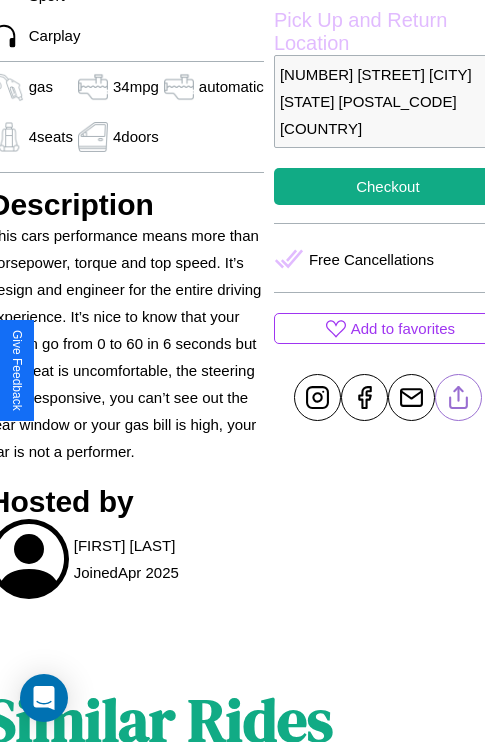 click 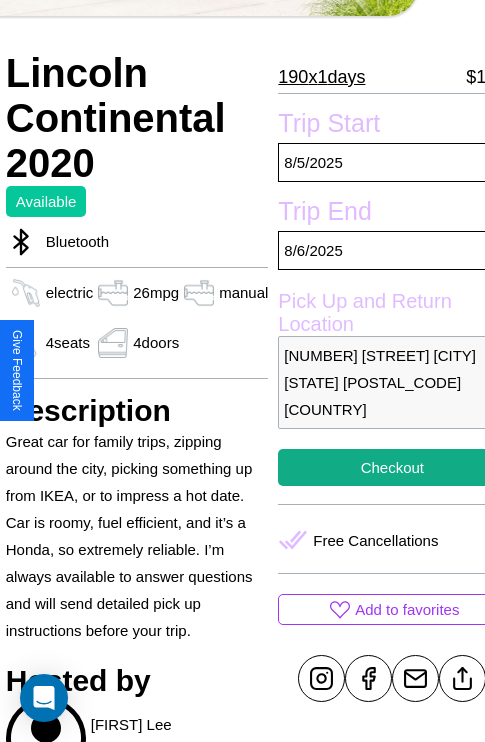 scroll, scrollTop: 432, scrollLeft: 80, axis: both 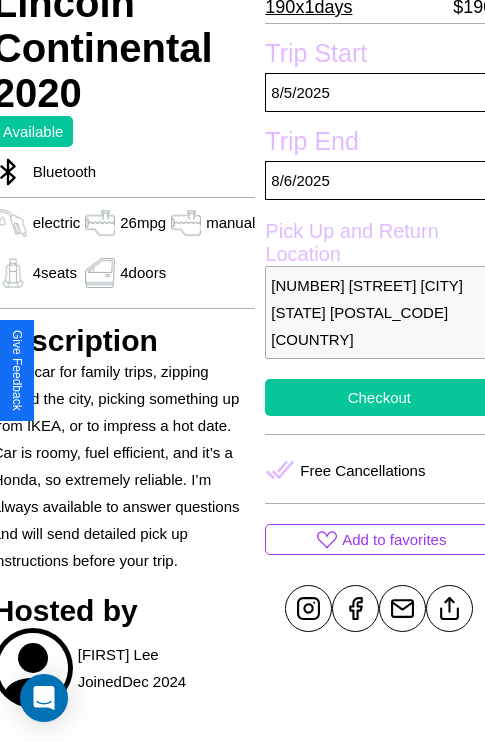 click on "Checkout" at bounding box center [379, 397] 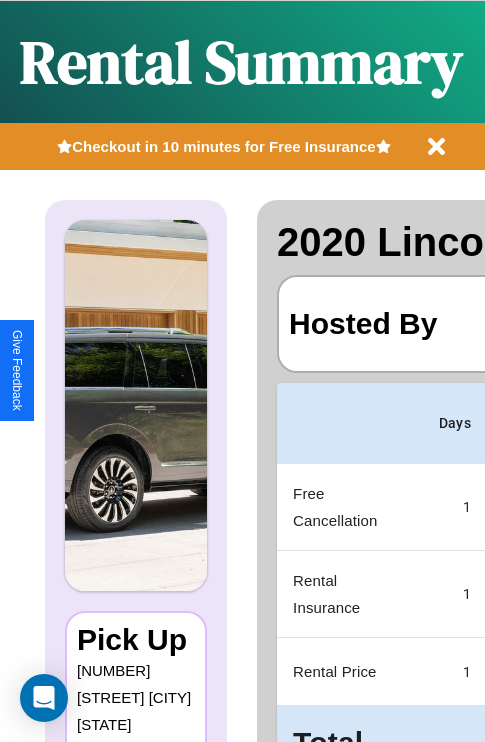 scroll, scrollTop: 0, scrollLeft: 378, axis: horizontal 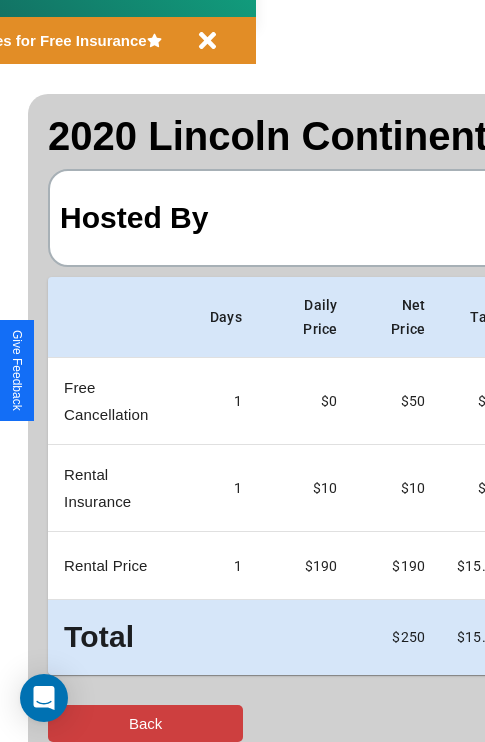 click on "Back" at bounding box center (145, 723) 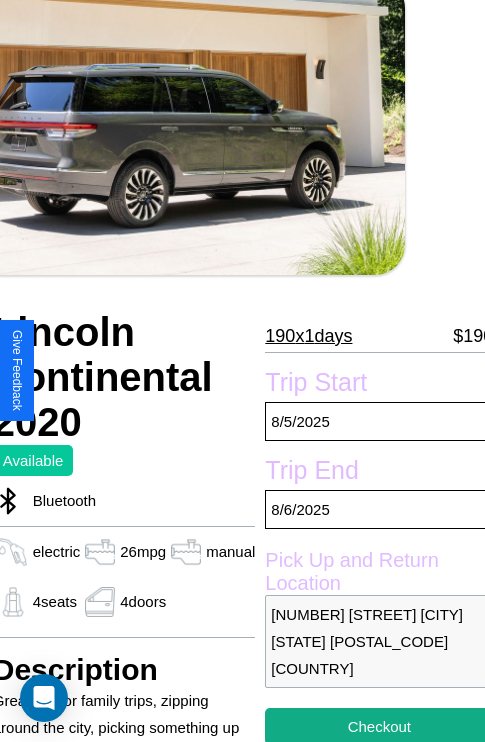 scroll, scrollTop: 68, scrollLeft: 80, axis: both 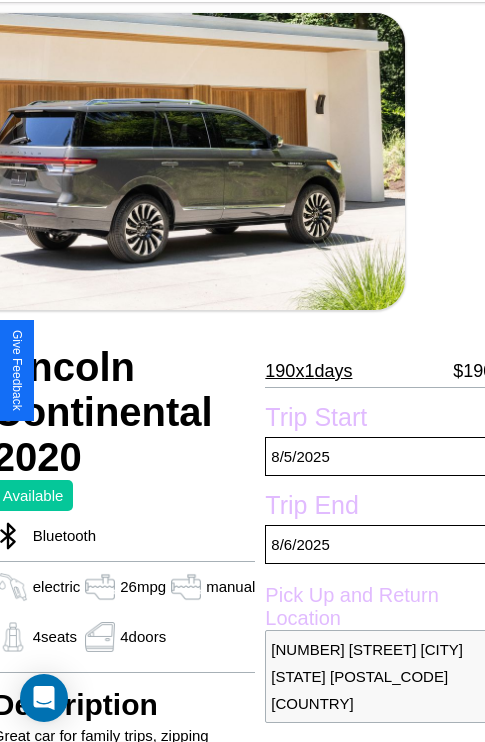click on "190  x  1  days" at bounding box center (308, 371) 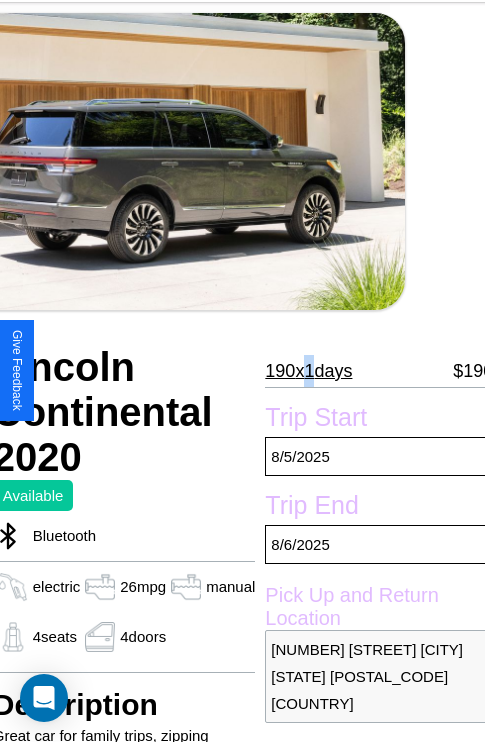 click on "190  x  1  days" at bounding box center [308, 371] 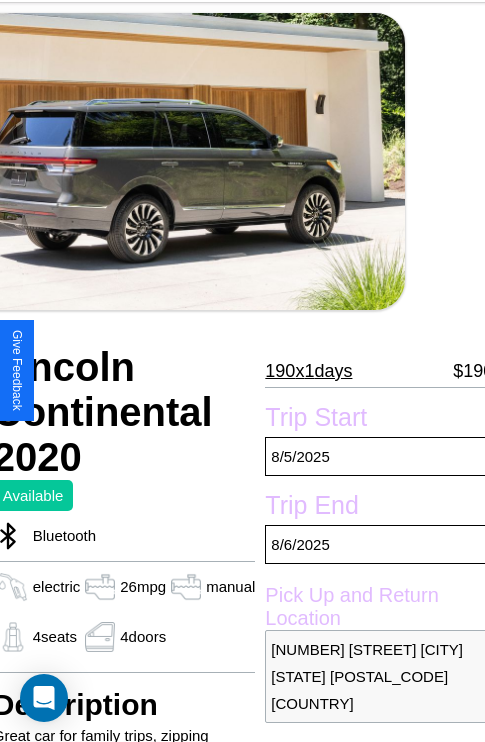 click on "190  x  1  days" at bounding box center (308, 371) 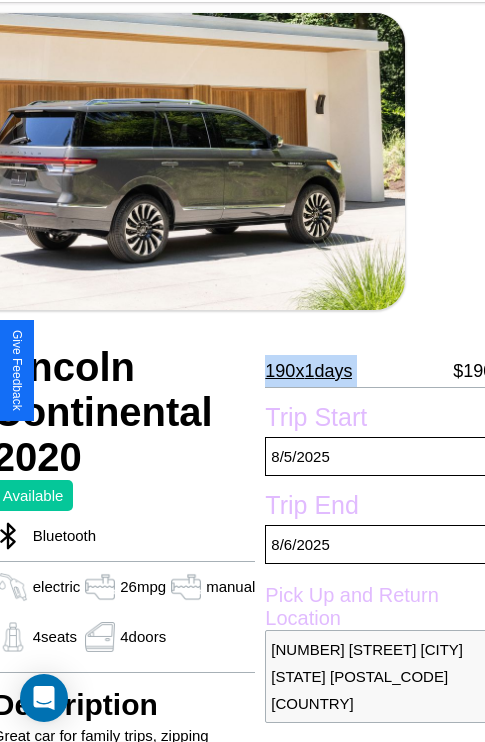 click on "190  x  1  days" at bounding box center [308, 371] 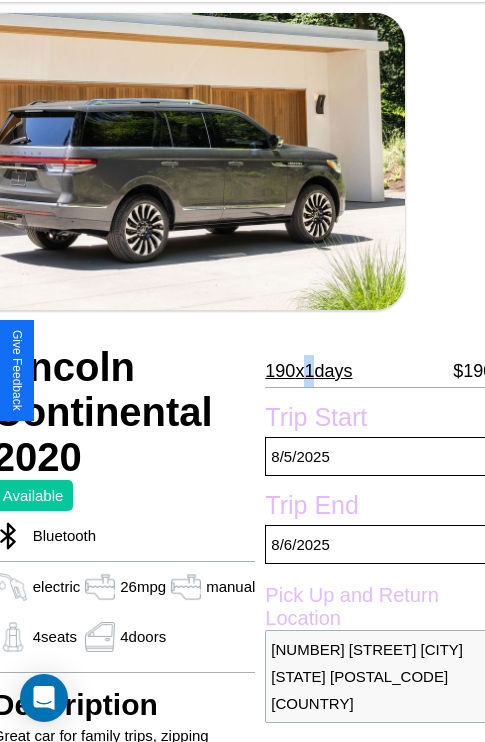 click on "190  x  1  days" at bounding box center (308, 371) 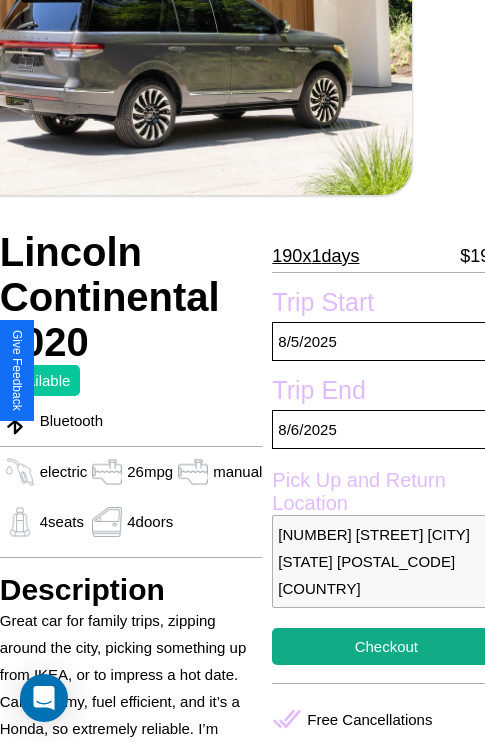scroll, scrollTop: 68, scrollLeft: 73, axis: both 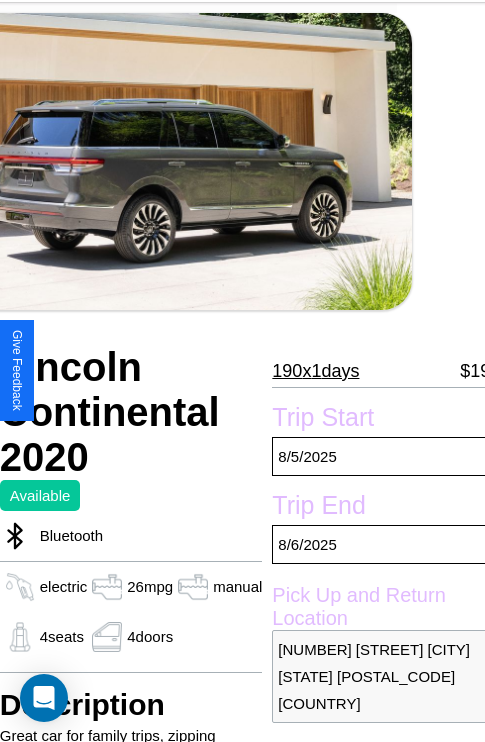 click on "190  x  1  days" at bounding box center (315, 371) 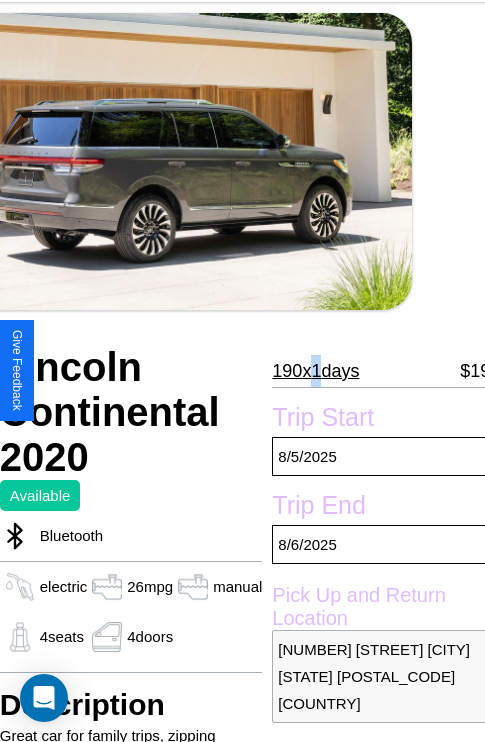 click on "190  x  1  days" at bounding box center (315, 371) 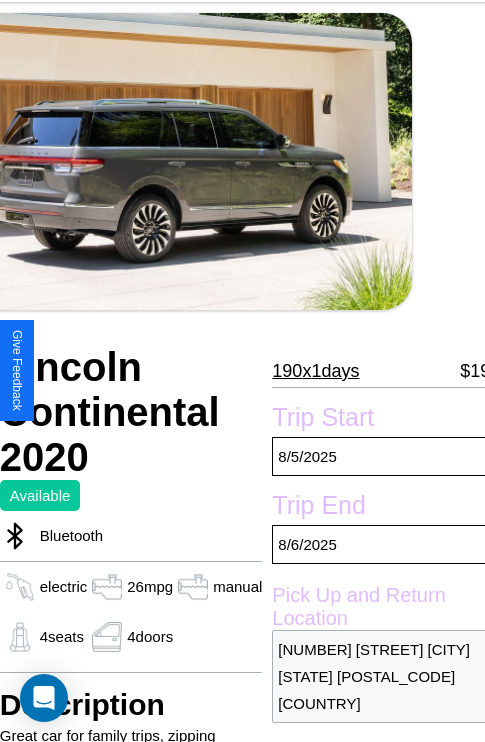 click on "190  x  1  days" at bounding box center [315, 371] 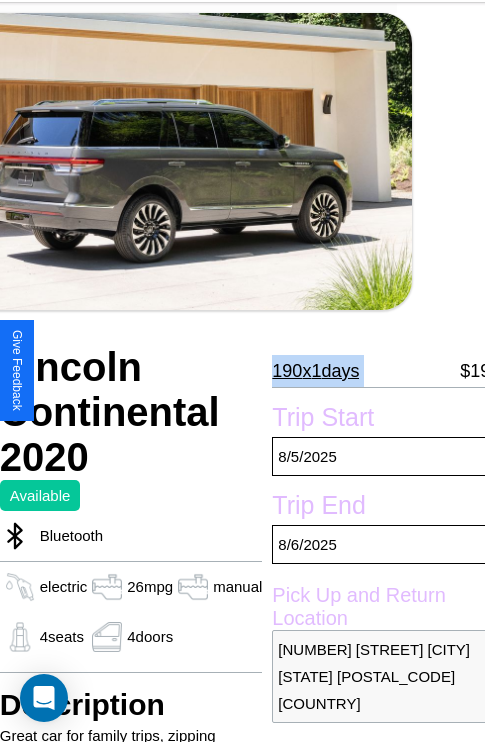 click on "190  x  1  days" at bounding box center [315, 371] 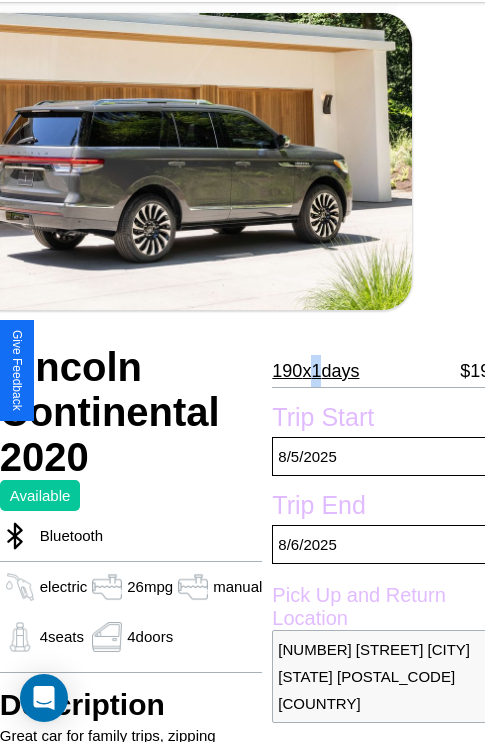 click on "190  x  1  days" at bounding box center (315, 371) 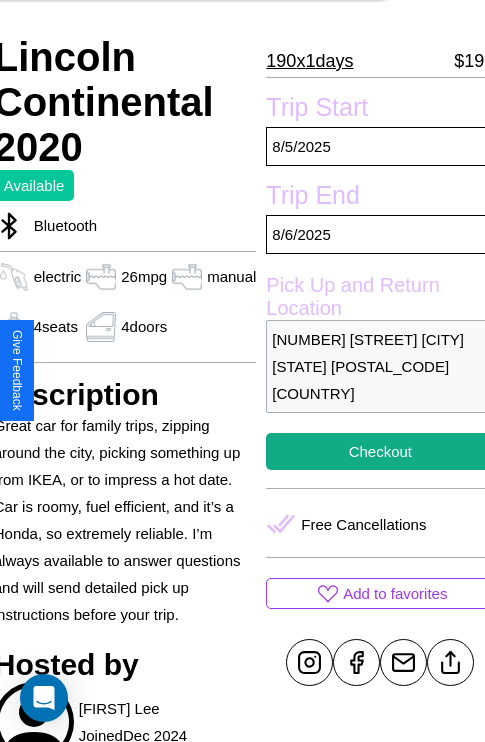 scroll, scrollTop: 432, scrollLeft: 80, axis: both 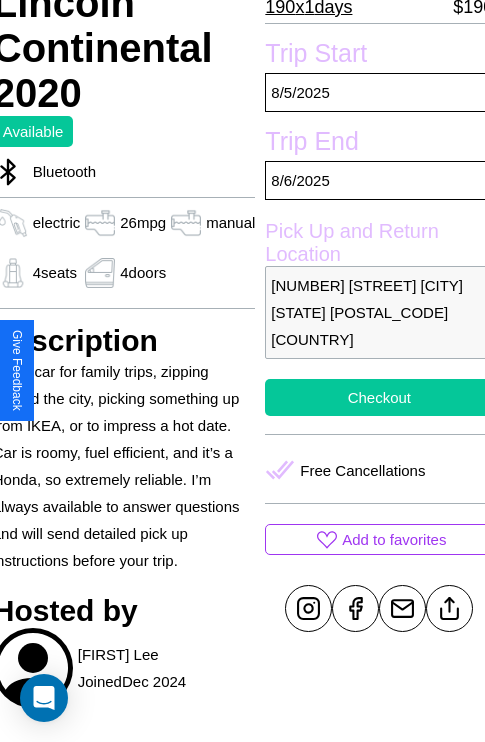 click on "Checkout" at bounding box center [379, 397] 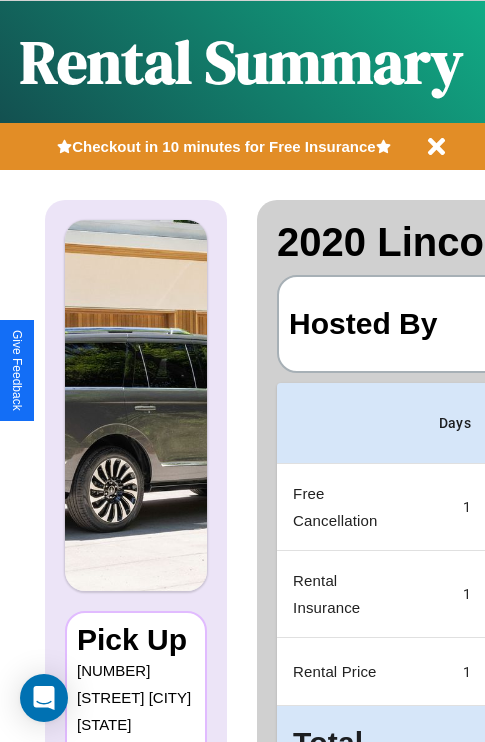scroll, scrollTop: 0, scrollLeft: 378, axis: horizontal 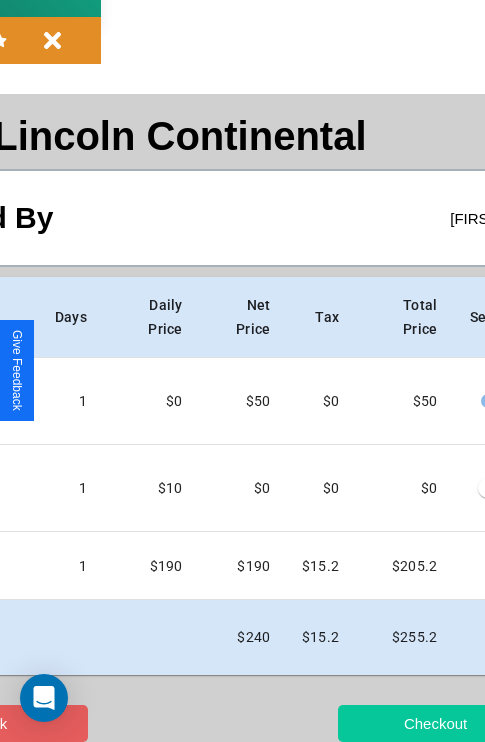 click on "Checkout" at bounding box center (435, 723) 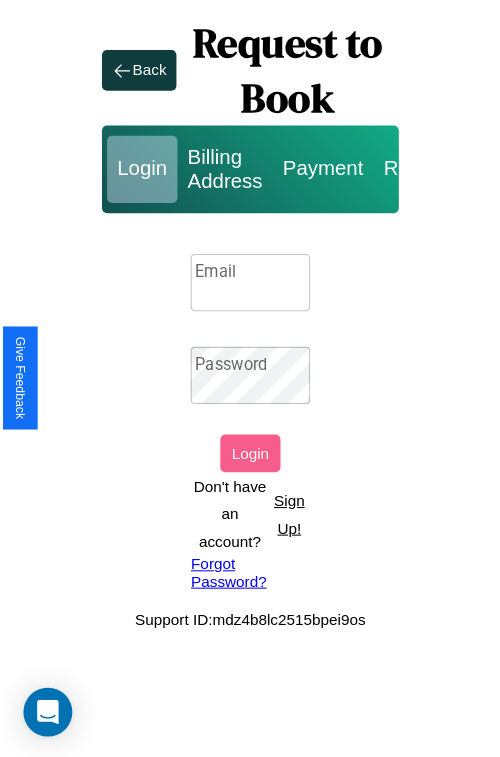 scroll, scrollTop: 0, scrollLeft: 0, axis: both 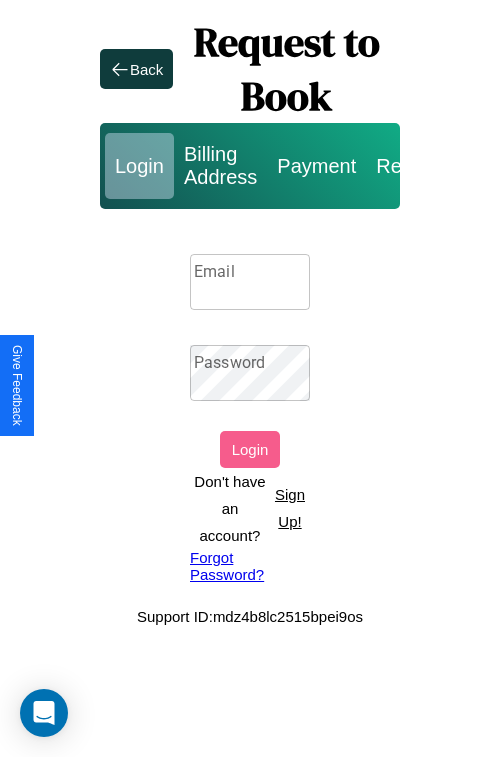 click on "Sign Up!" at bounding box center (290, 508) 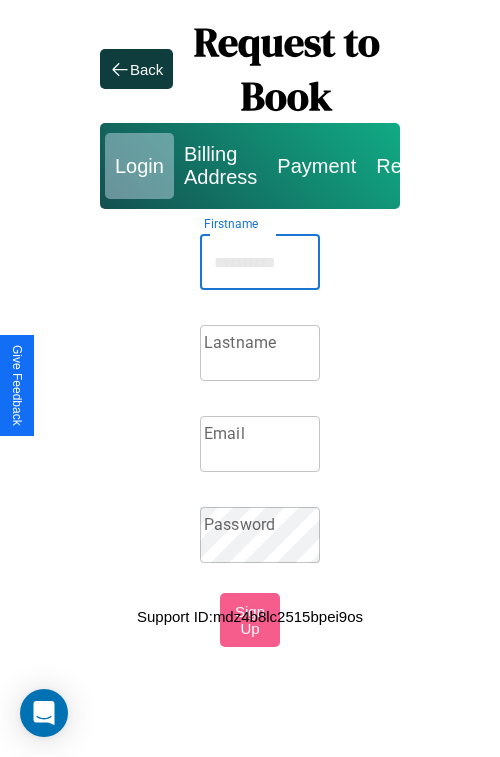 click on "Firstname" at bounding box center (260, 262) 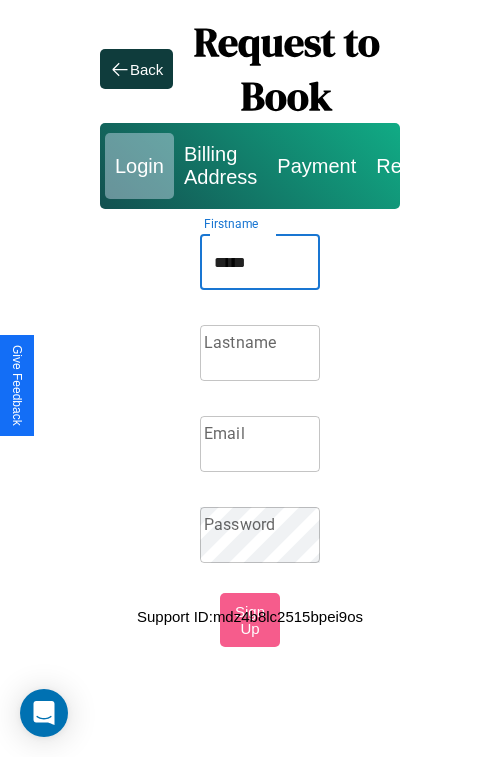 type on "*****" 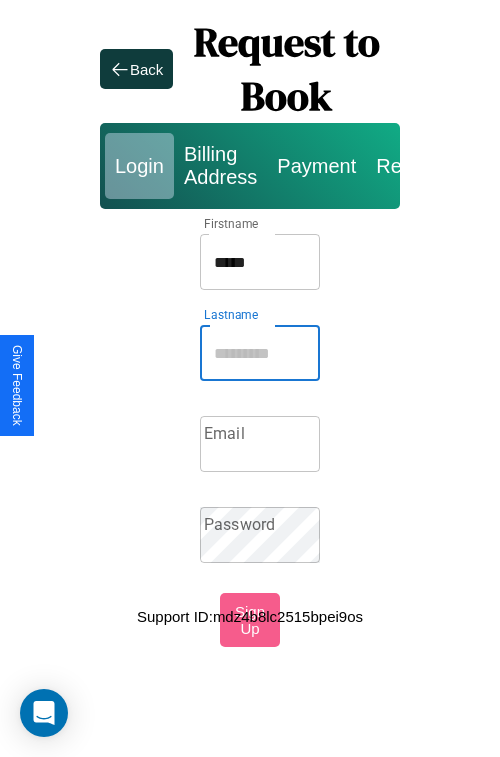 click on "Lastname" at bounding box center [260, 353] 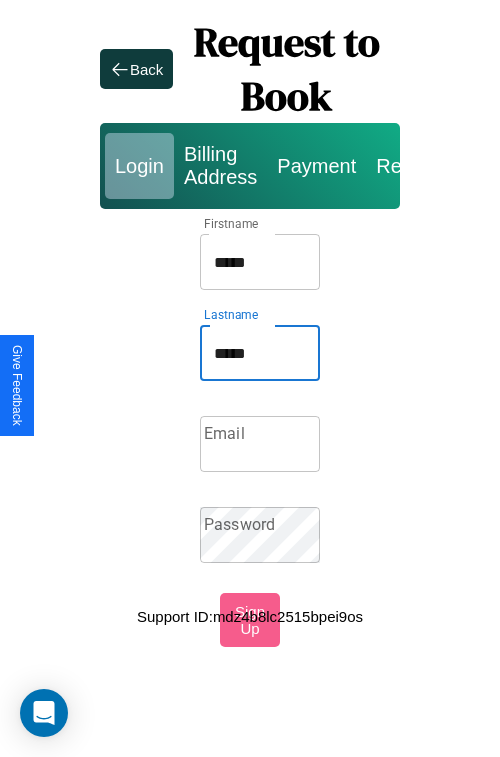 type on "*****" 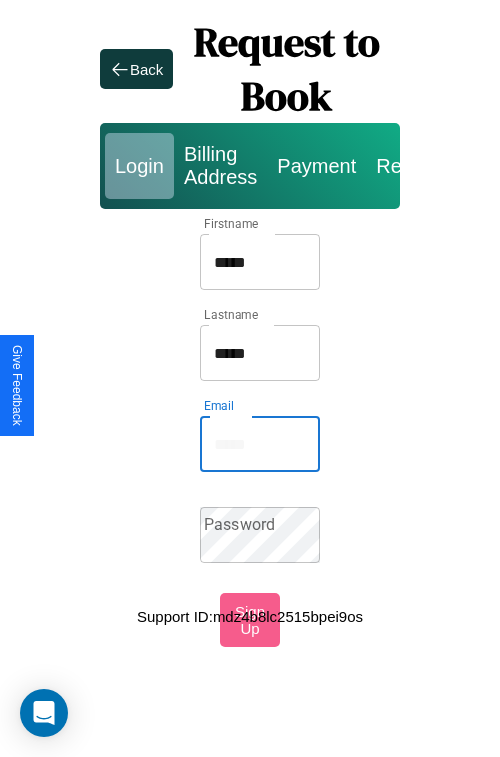 click on "Email" at bounding box center (260, 444) 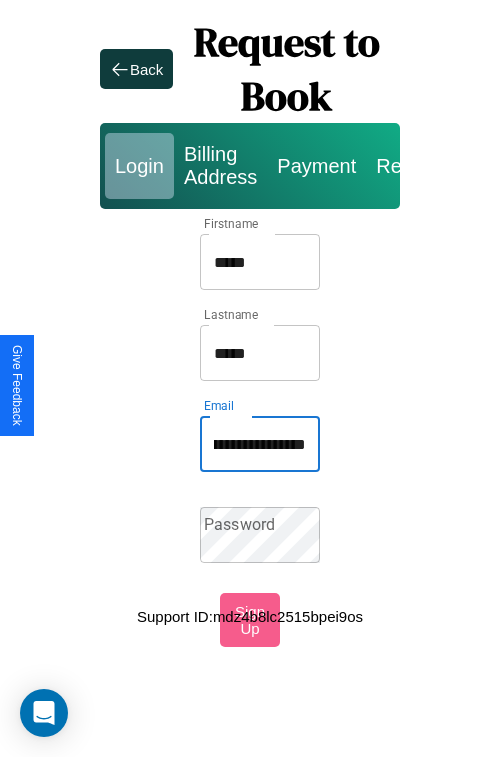 scroll, scrollTop: 0, scrollLeft: 90, axis: horizontal 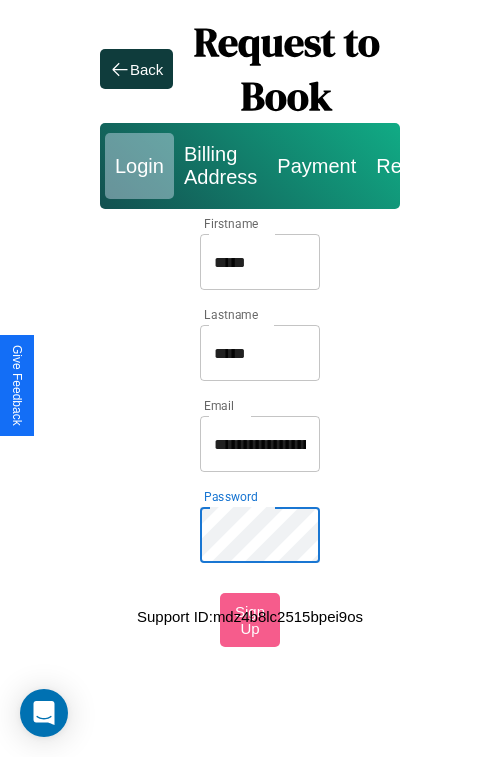 click on "*****" at bounding box center (260, 262) 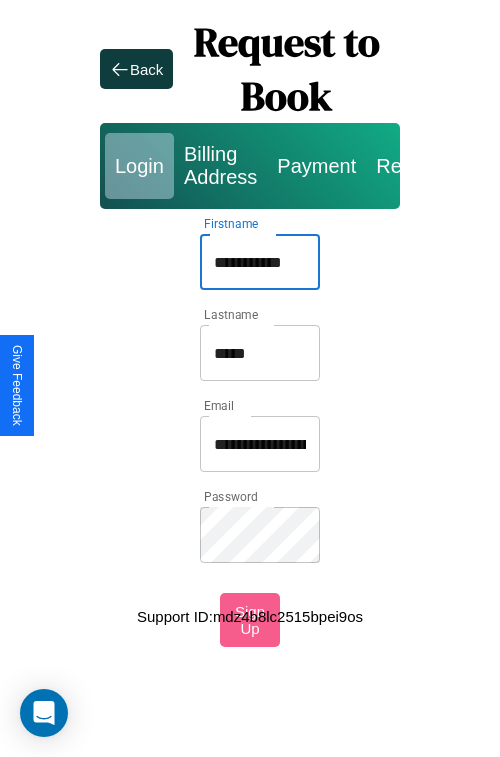 type on "**********" 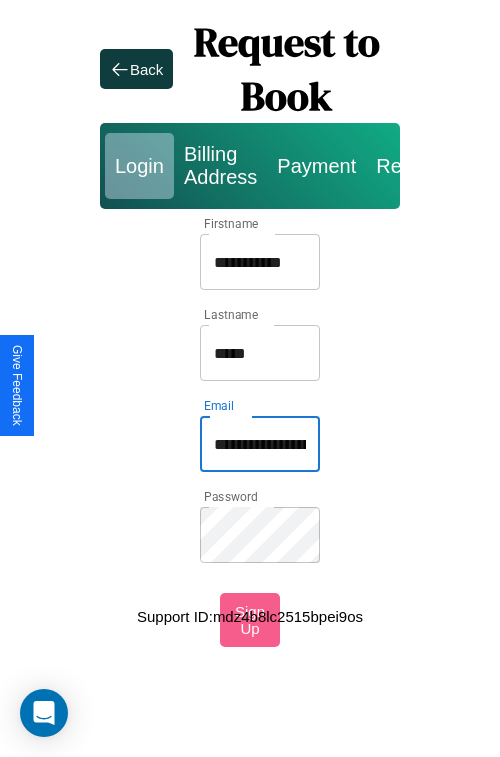 click on "**********" at bounding box center [260, 444] 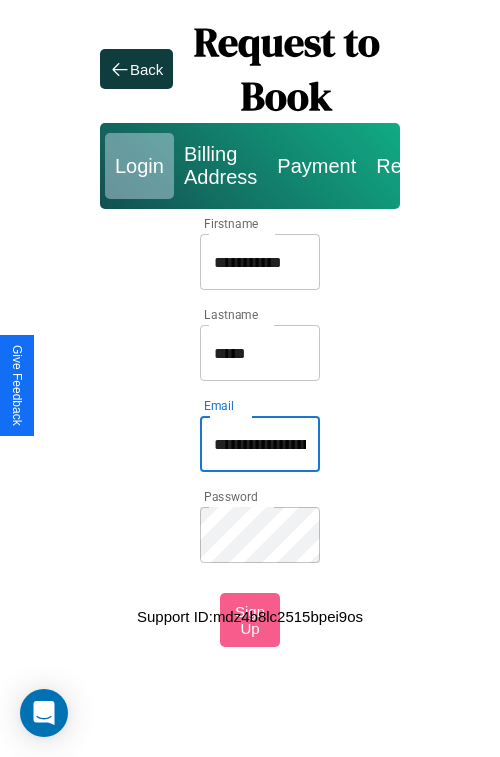 type on "**********" 